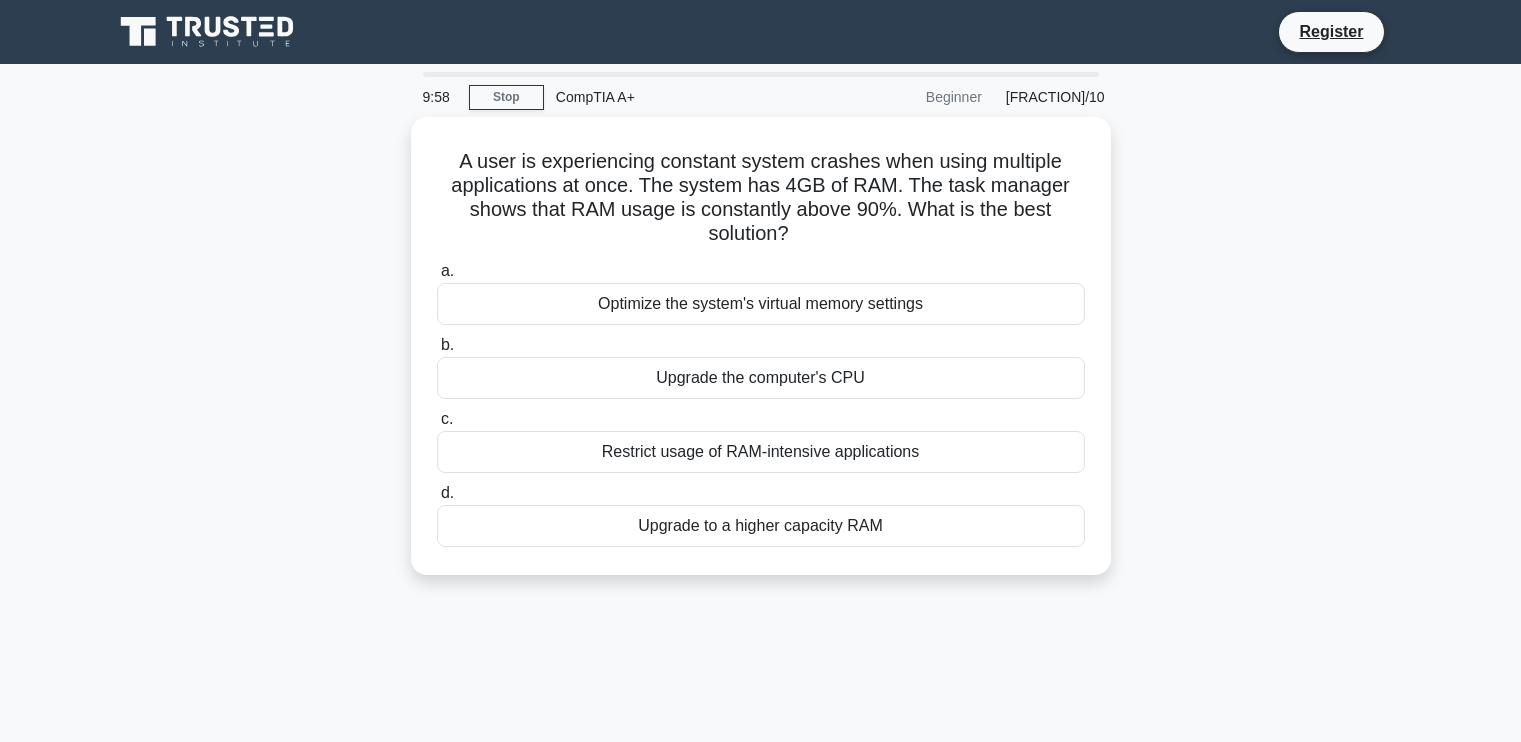 scroll, scrollTop: 0, scrollLeft: 0, axis: both 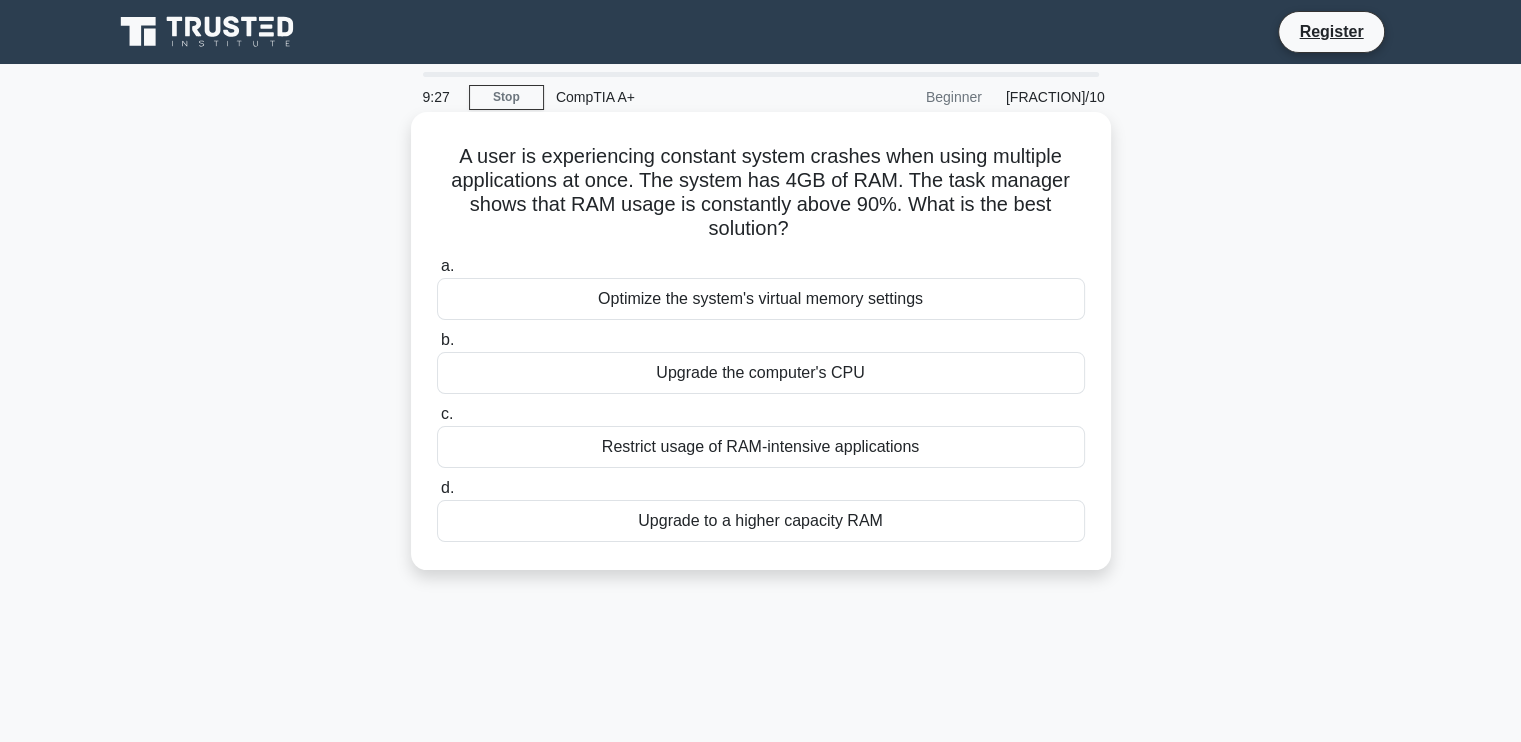 click on "Upgrade to a higher capacity RAM" at bounding box center [761, 521] 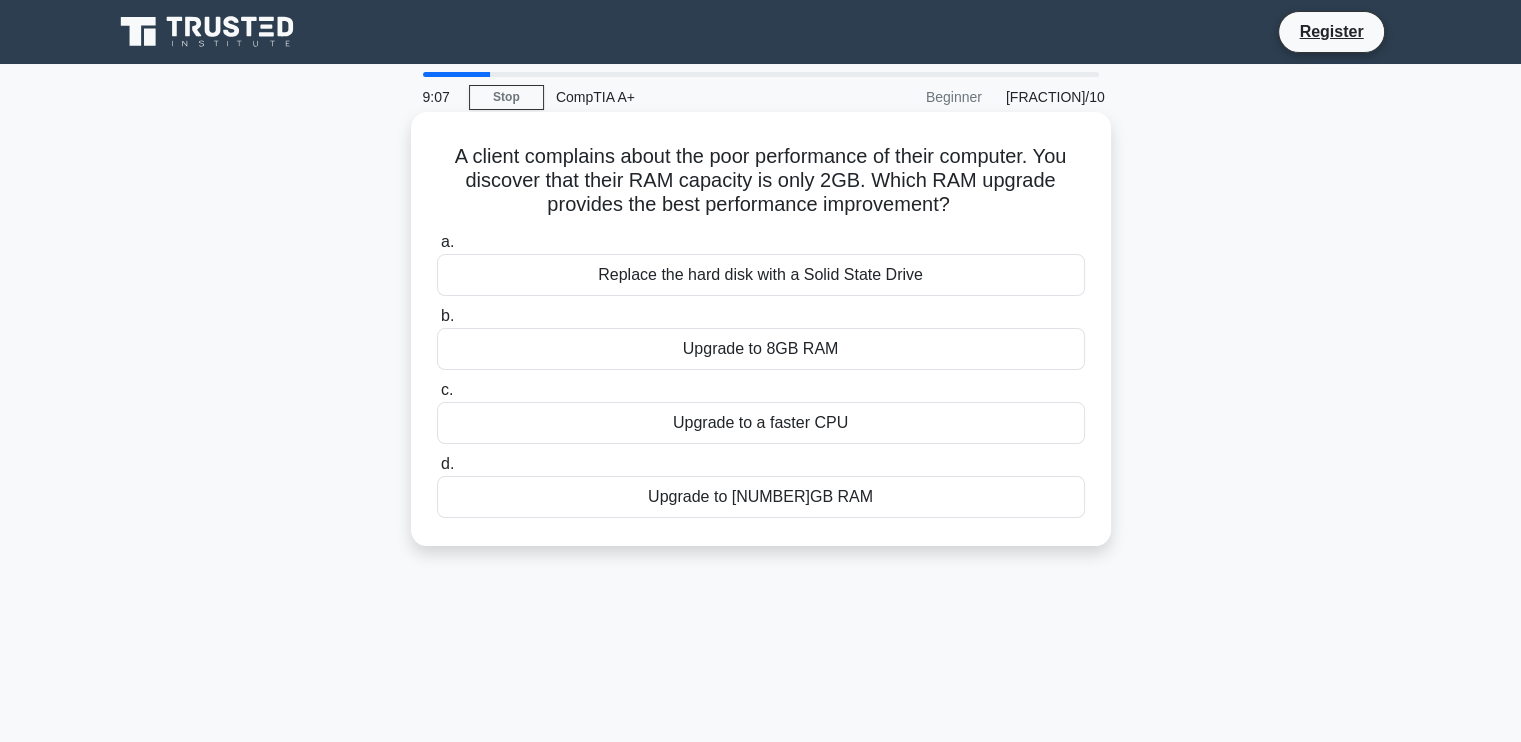 click on "Upgrade to 8GB RAM" at bounding box center [761, 349] 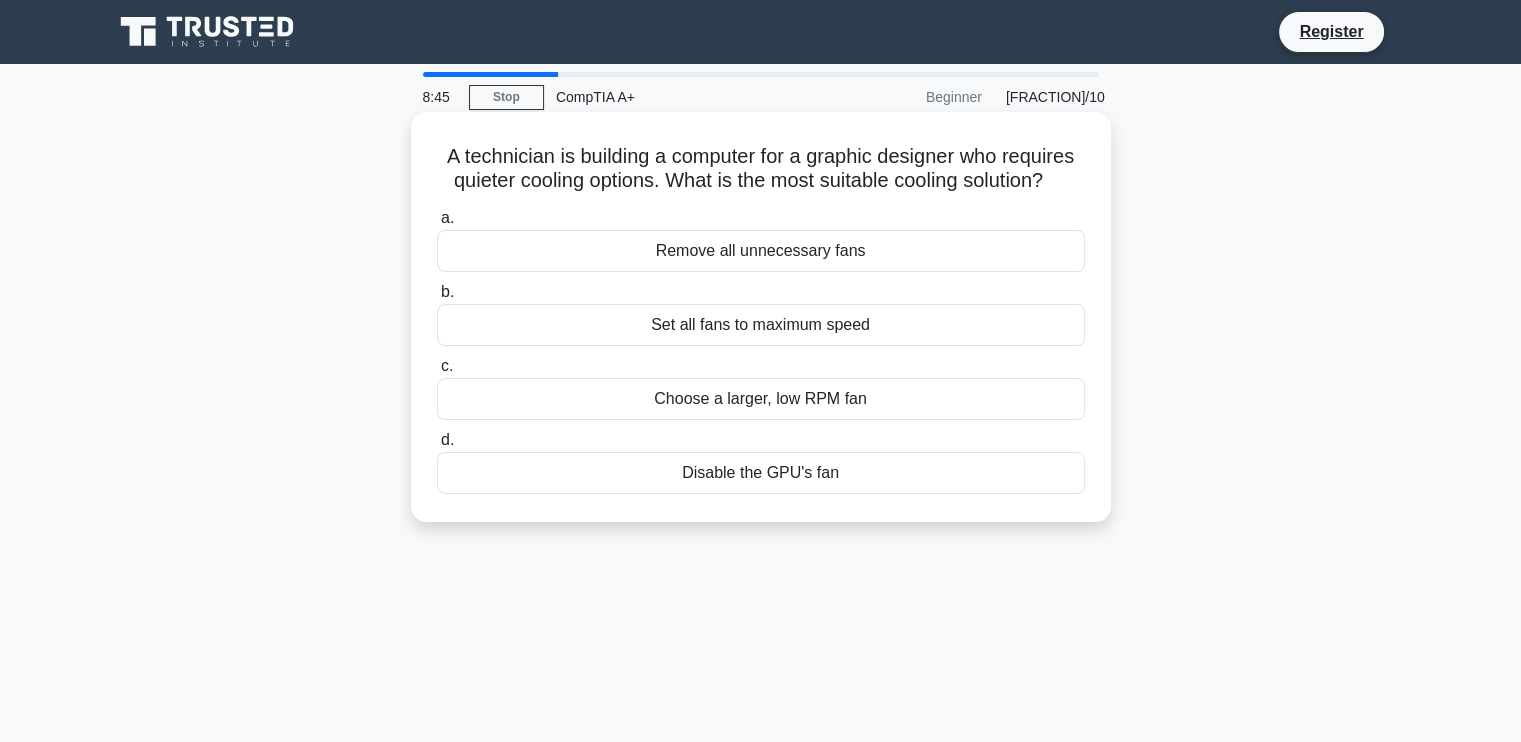 click on "Choose a larger, low RPM fan" at bounding box center (761, 399) 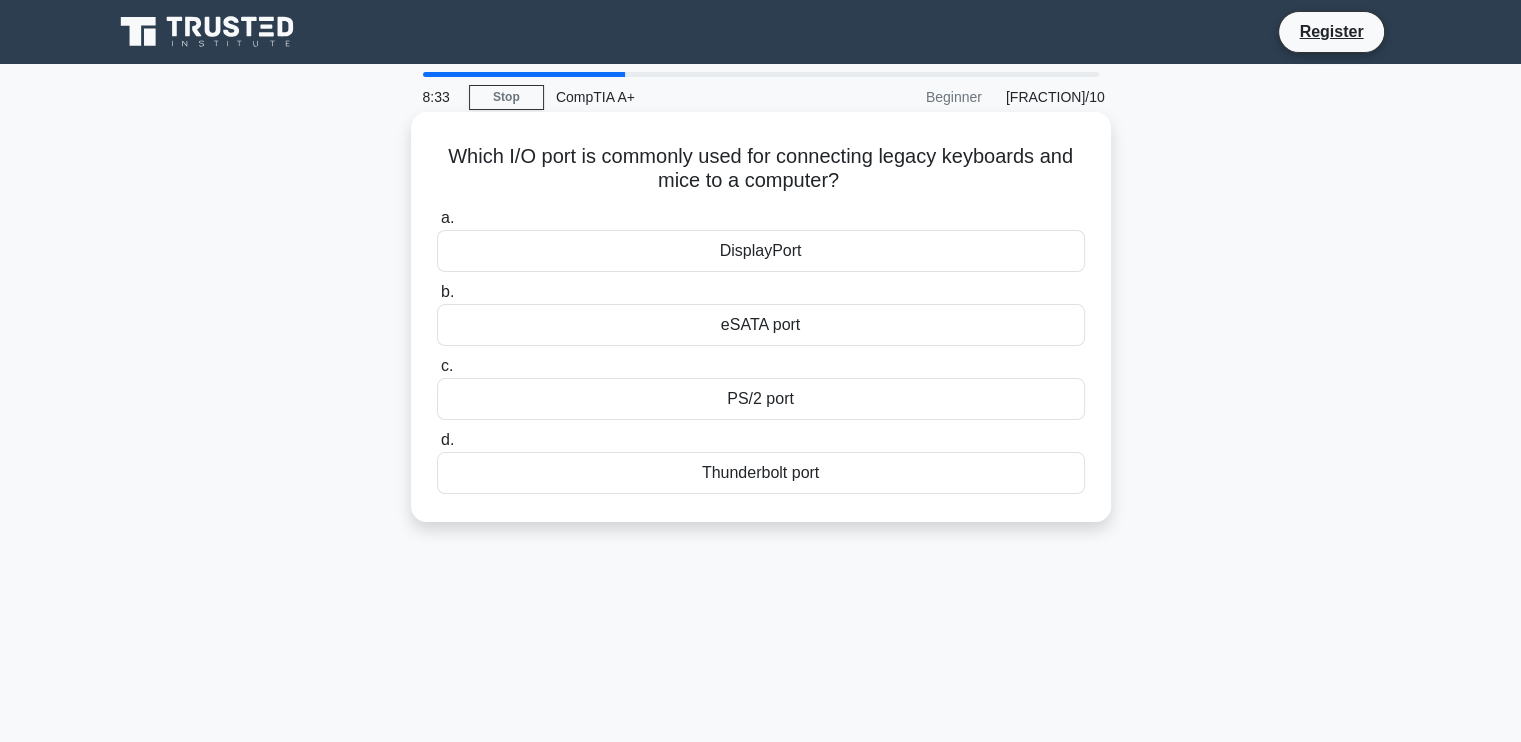 click on "eSATA port" at bounding box center (761, 325) 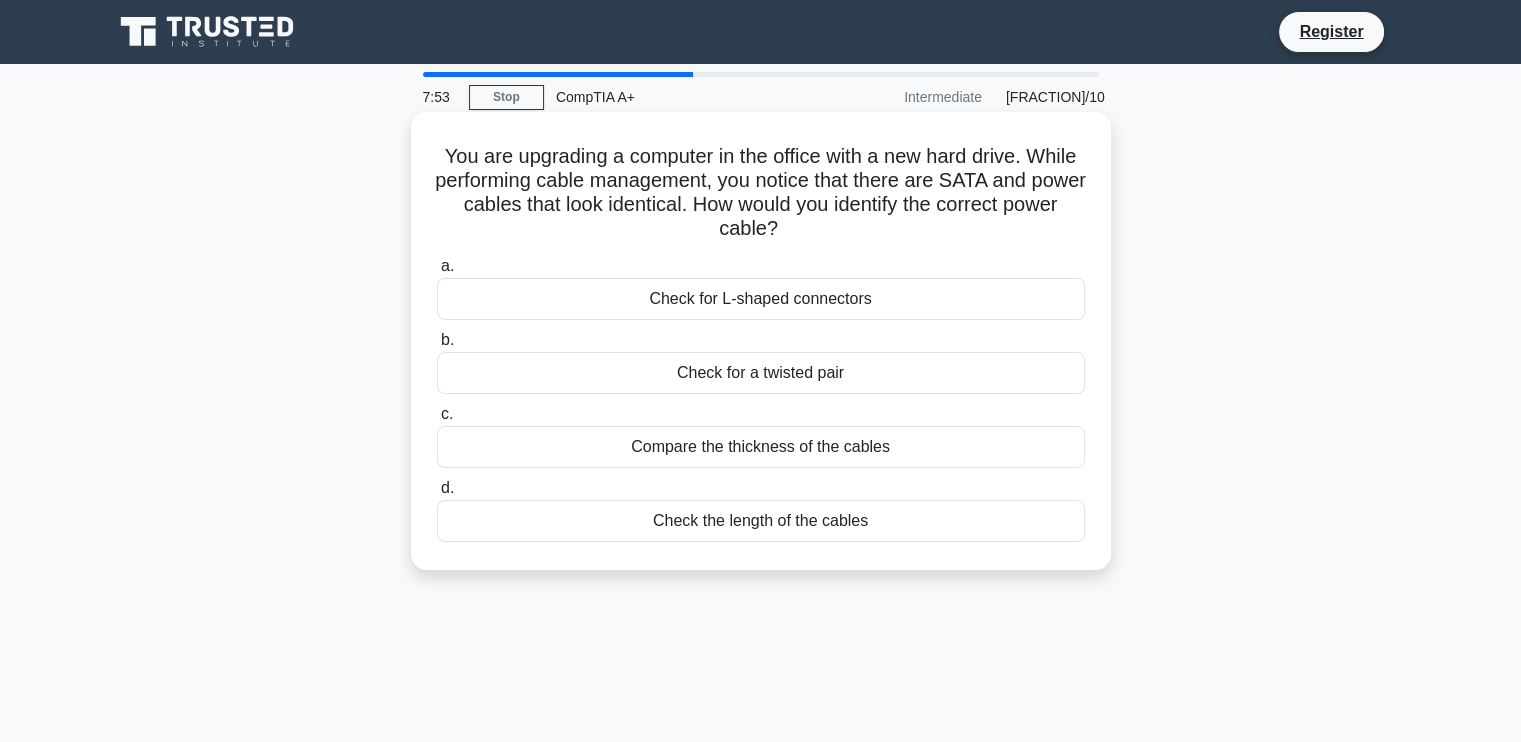 click on "Check for L-shaped connectors" at bounding box center (761, 299) 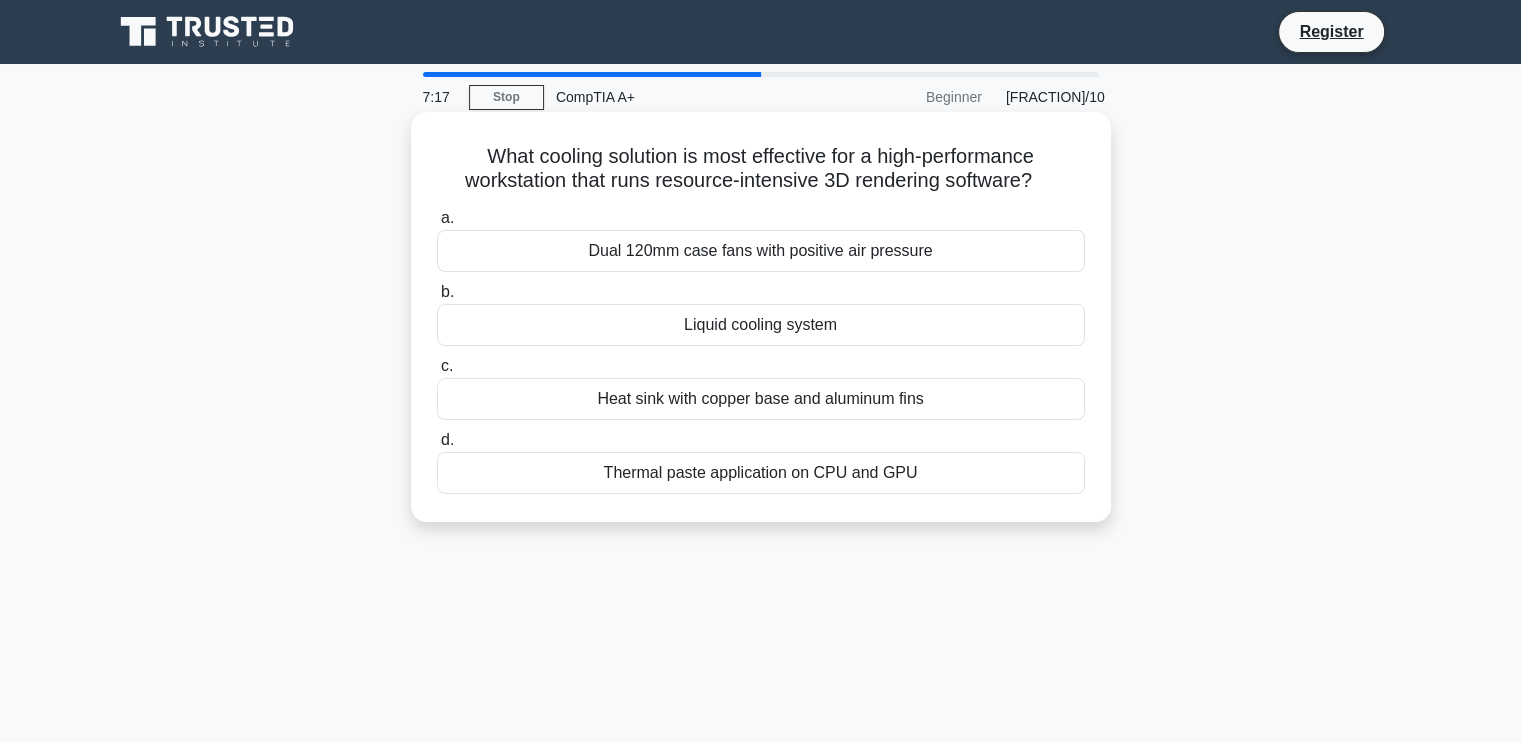 click on "Thermal paste application on CPU and GPU" at bounding box center (761, 473) 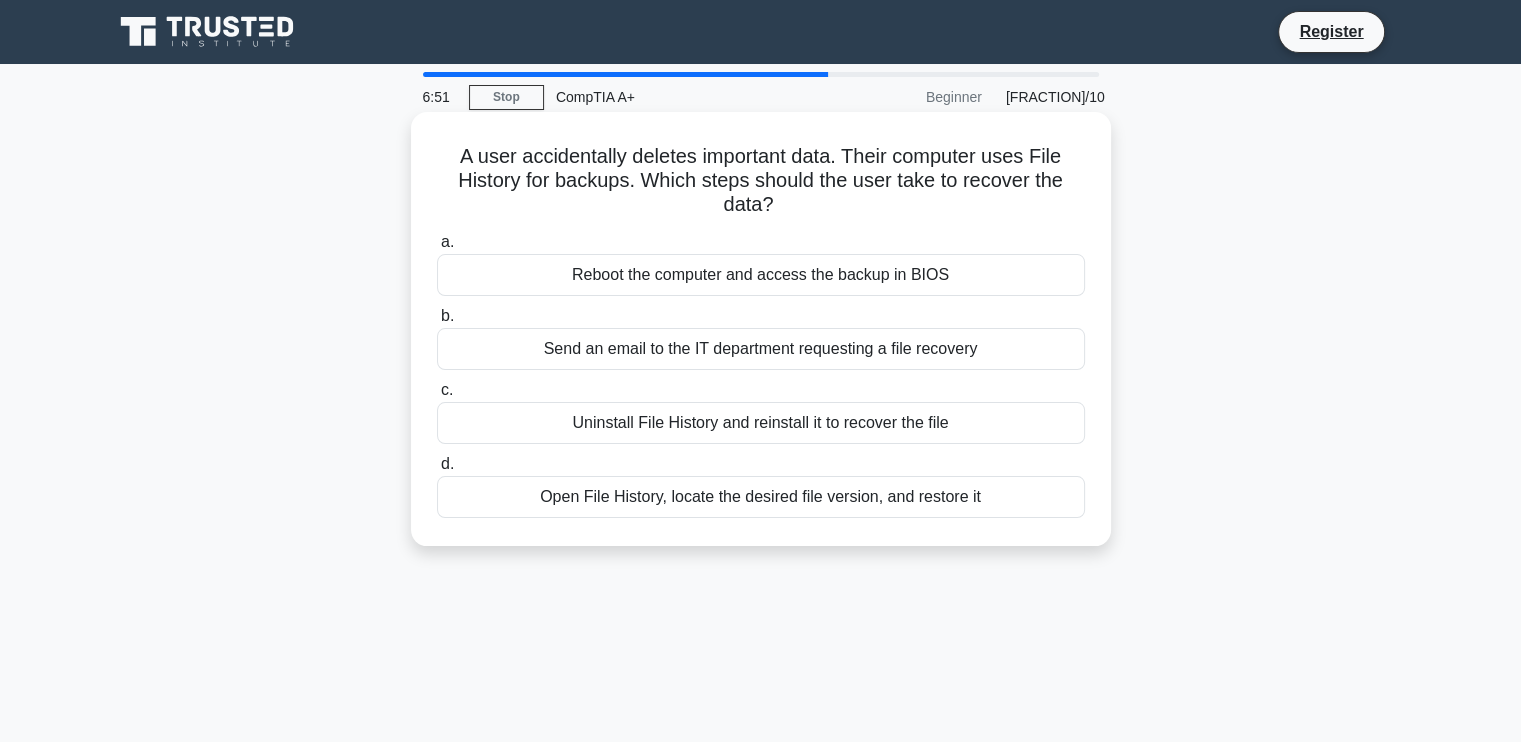click on "Open File History, locate the desired file version, and restore it" at bounding box center [761, 497] 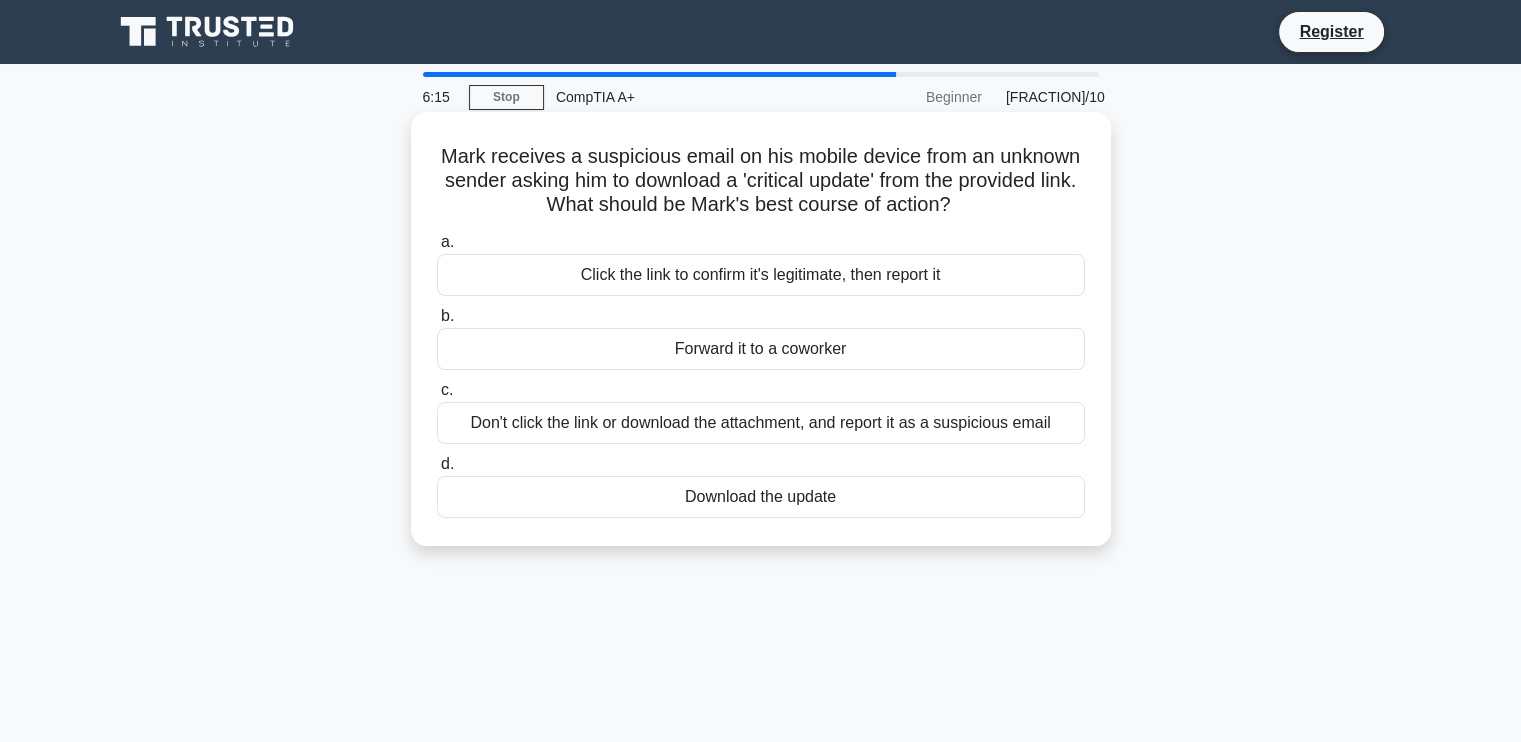 click on "Don't click the link or download the attachment, and report it as a suspicious email" at bounding box center (761, 423) 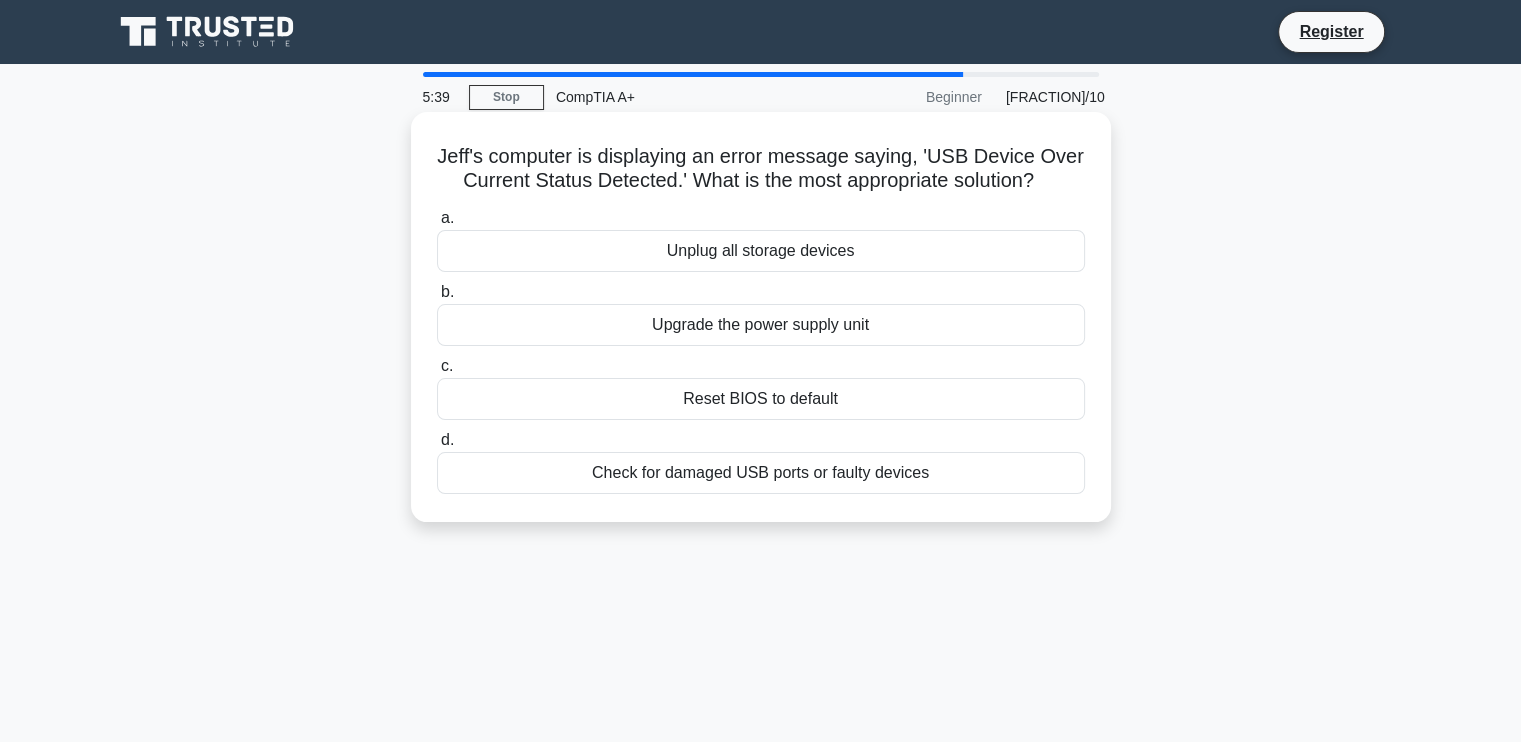 click on "Unplug all storage devices" at bounding box center (761, 251) 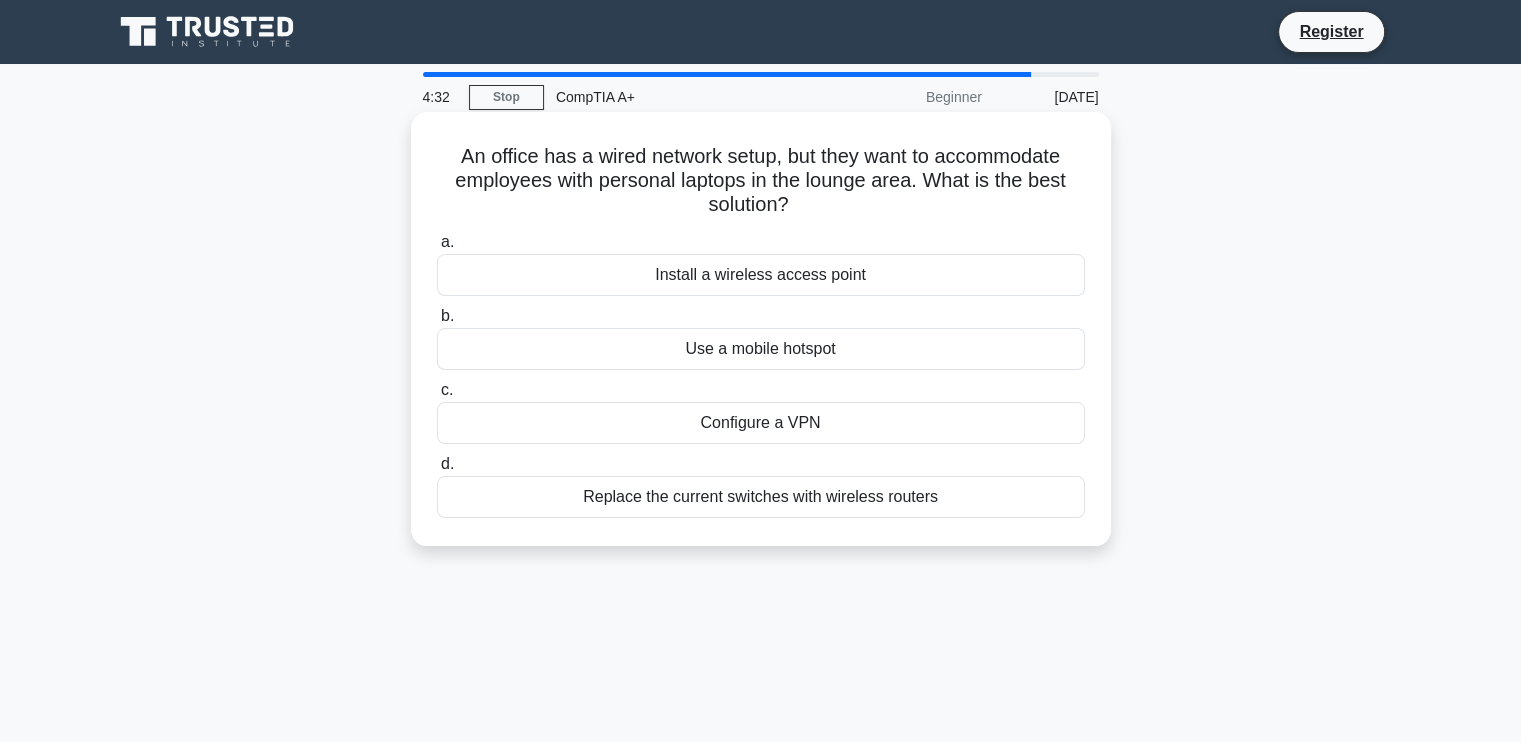click on "Install a wireless access point" at bounding box center (761, 275) 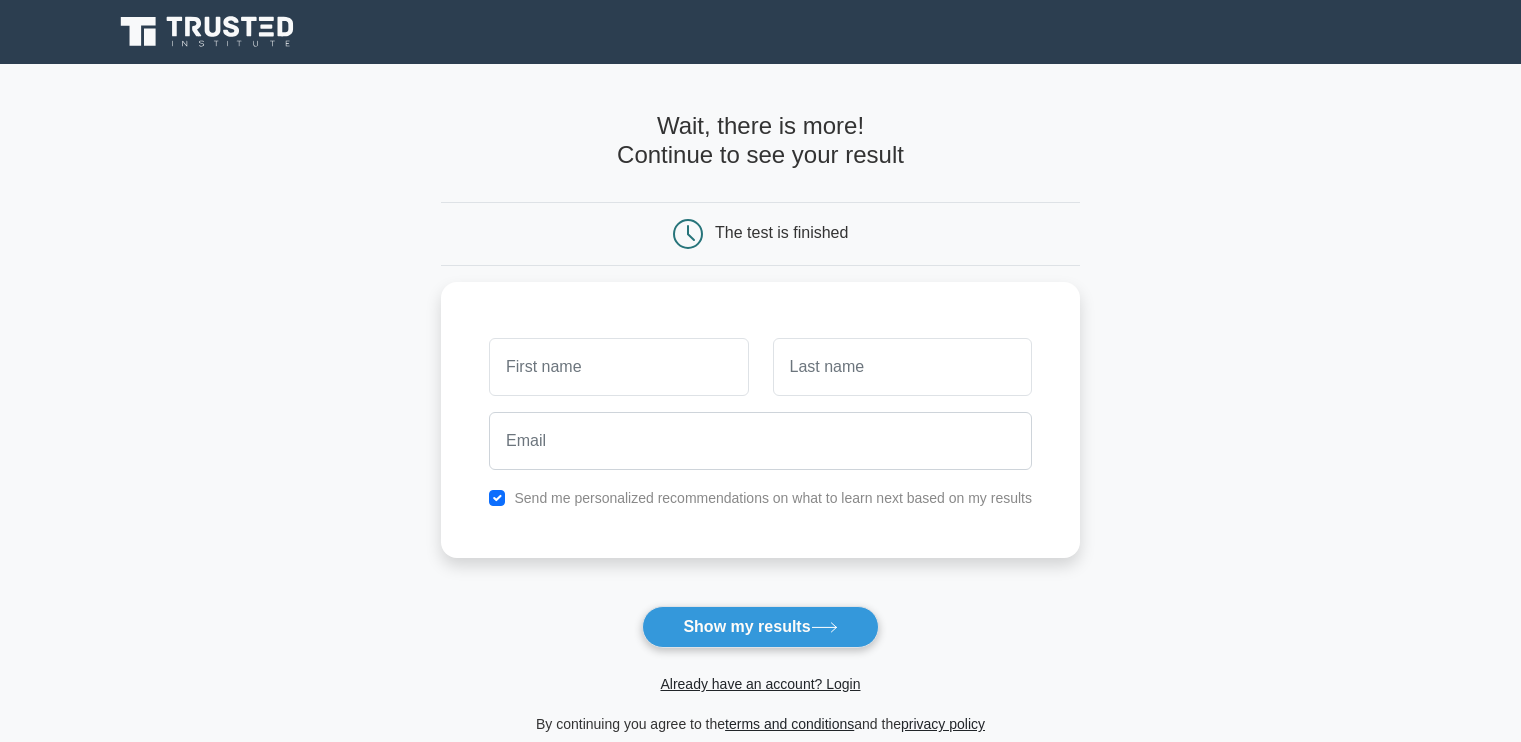 scroll, scrollTop: 0, scrollLeft: 0, axis: both 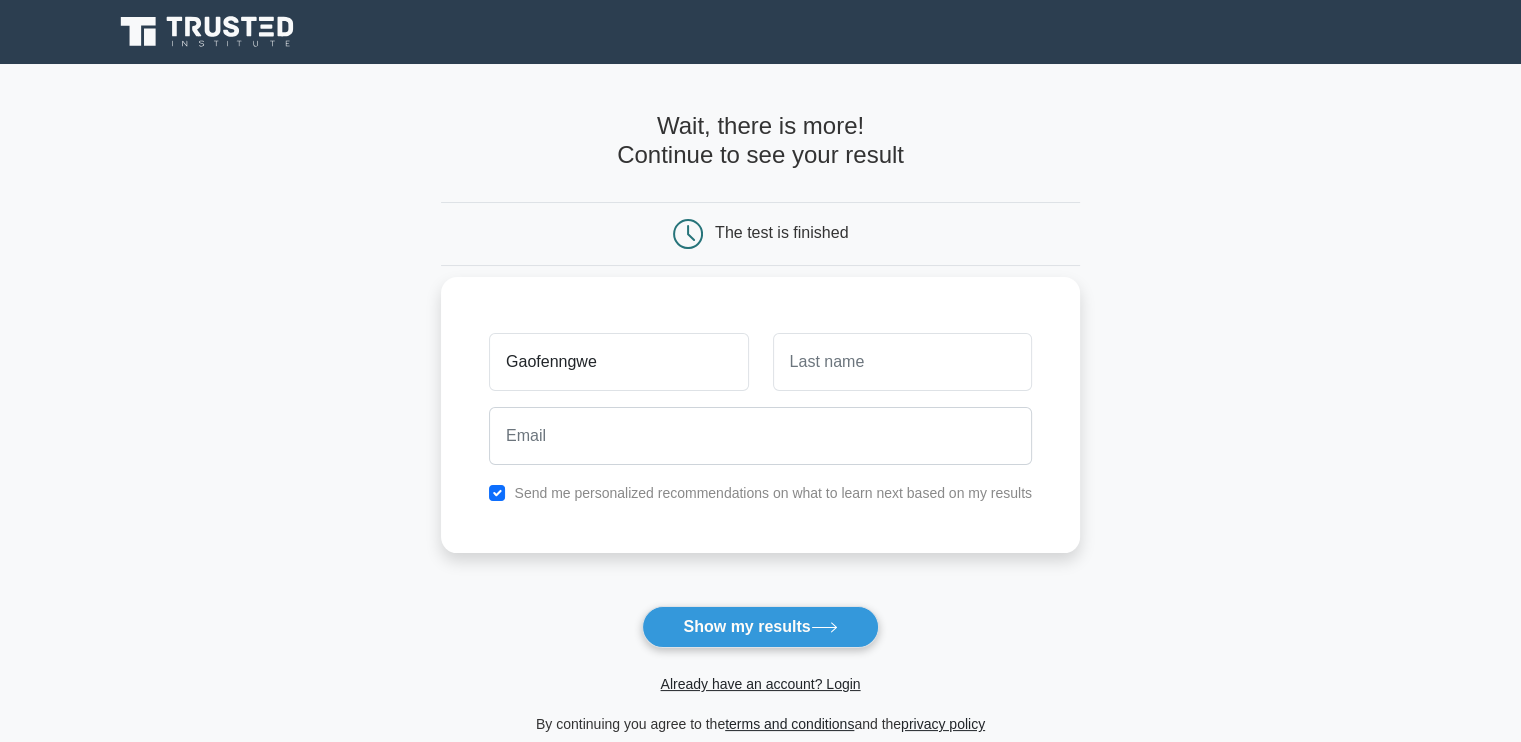 type on "Gaofenngwe" 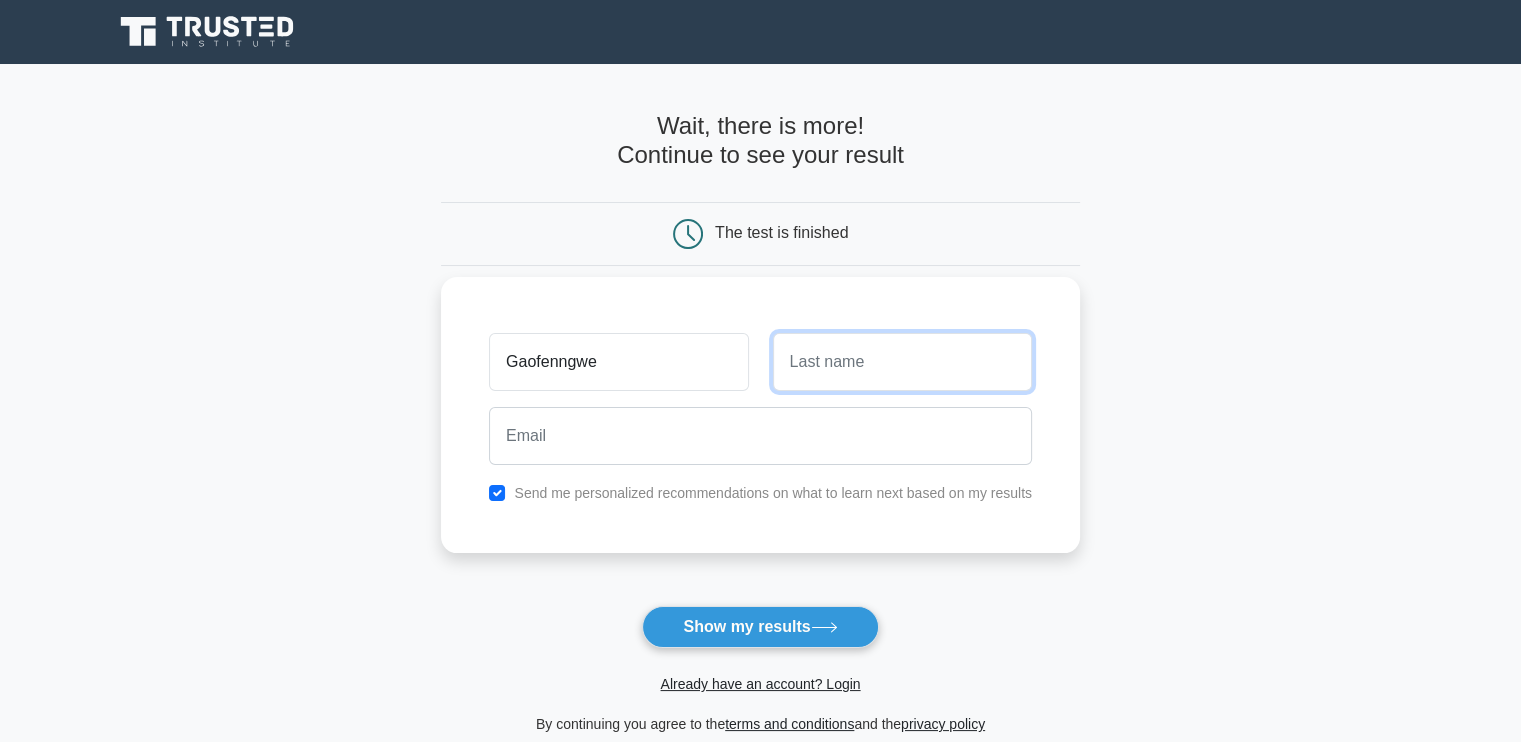 click at bounding box center (902, 362) 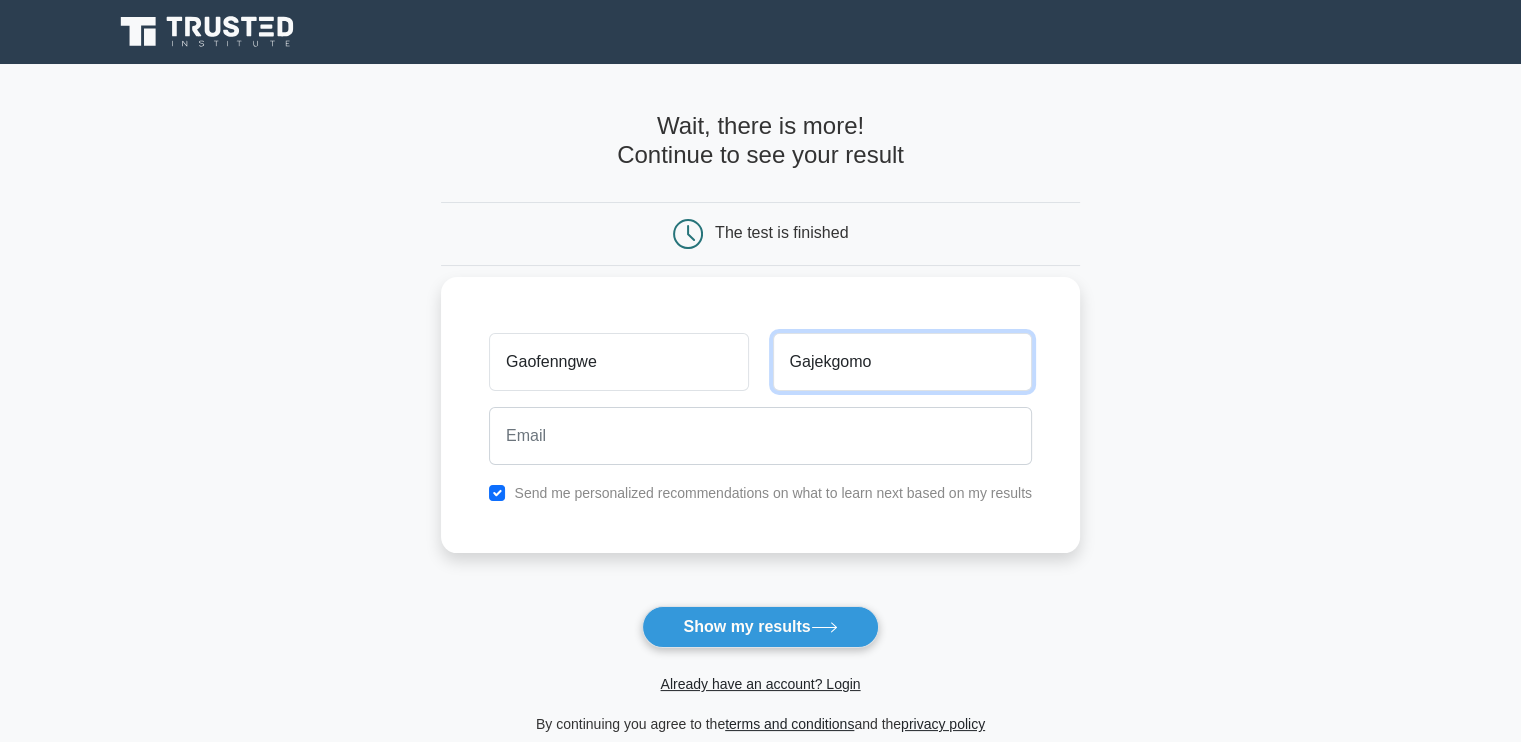 type on "Gajekgomo" 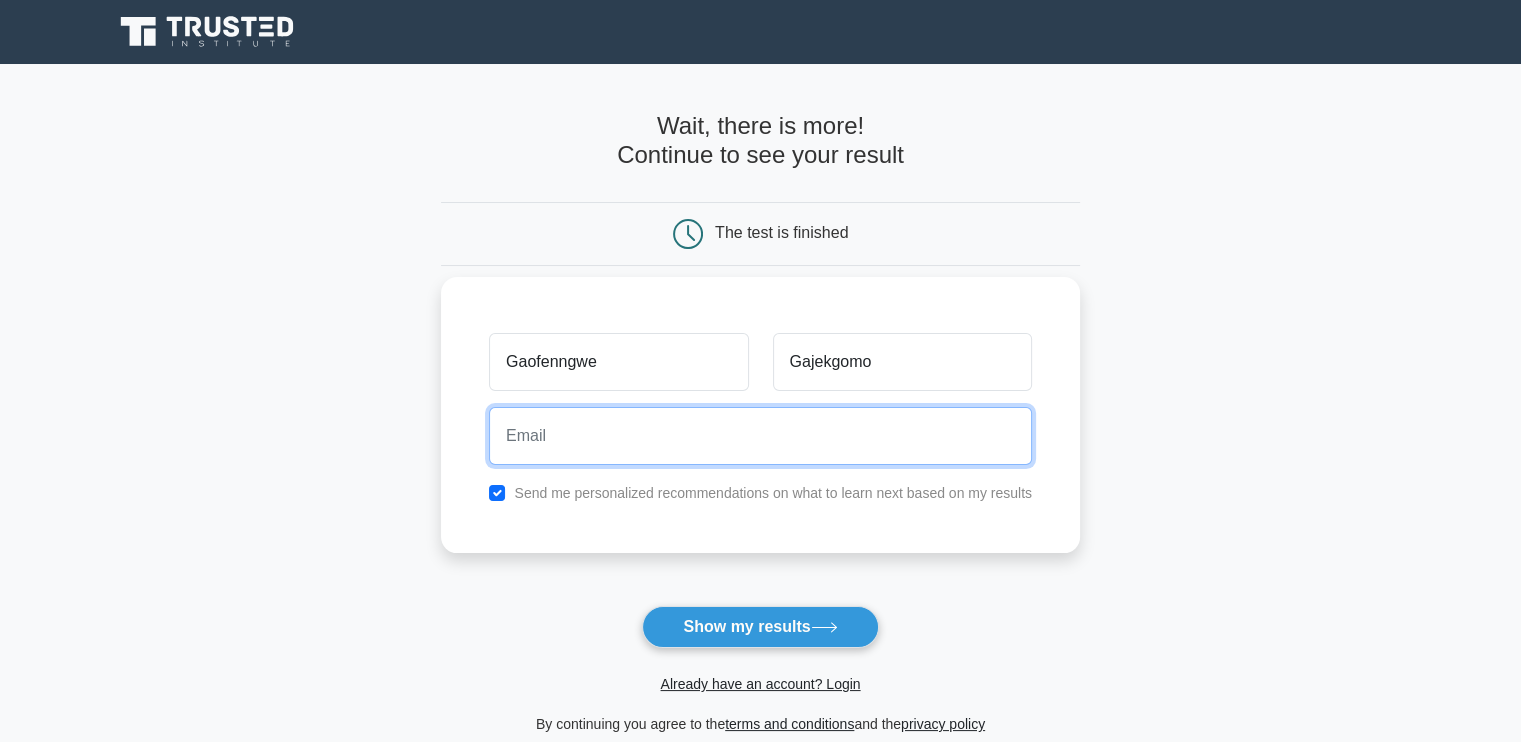 click at bounding box center (760, 436) 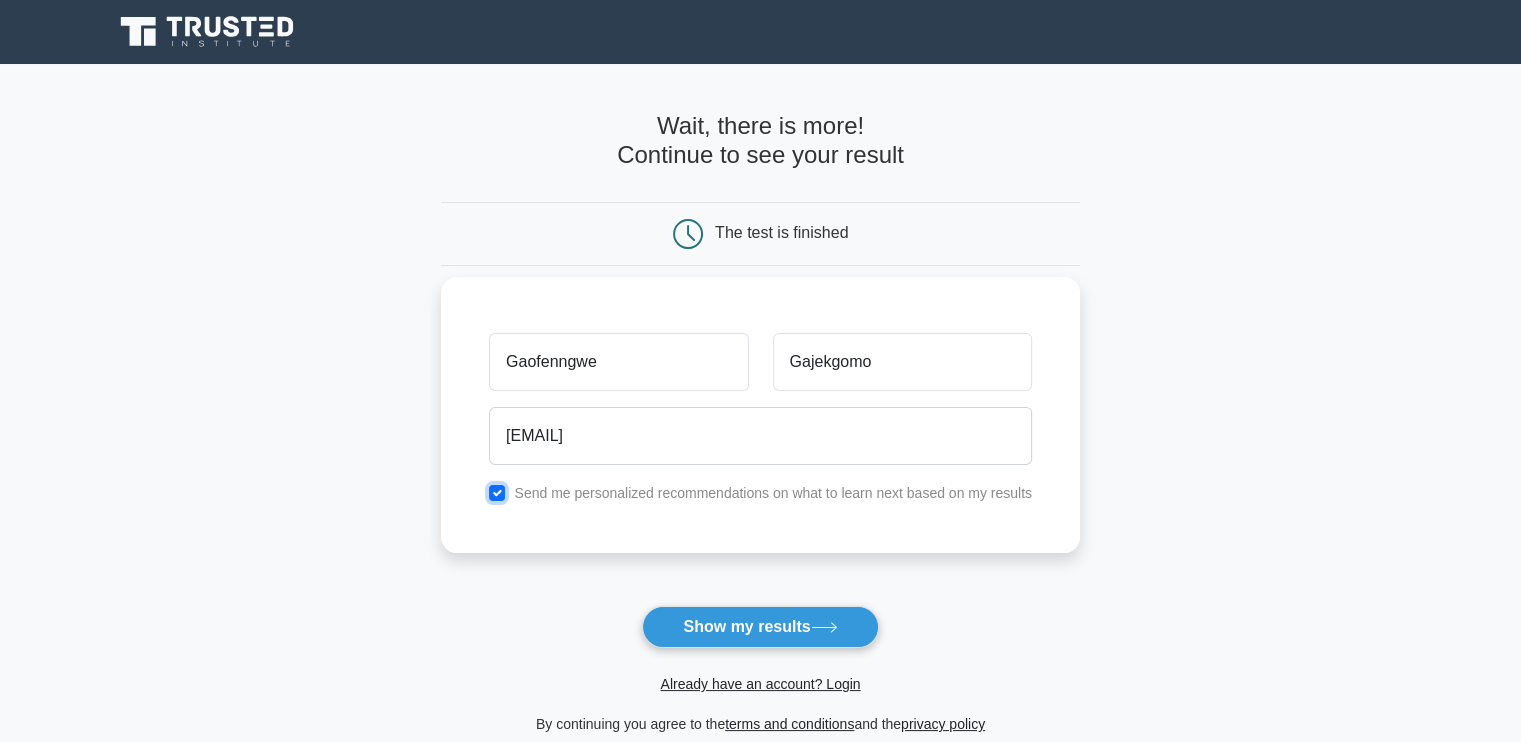 click at bounding box center (497, 493) 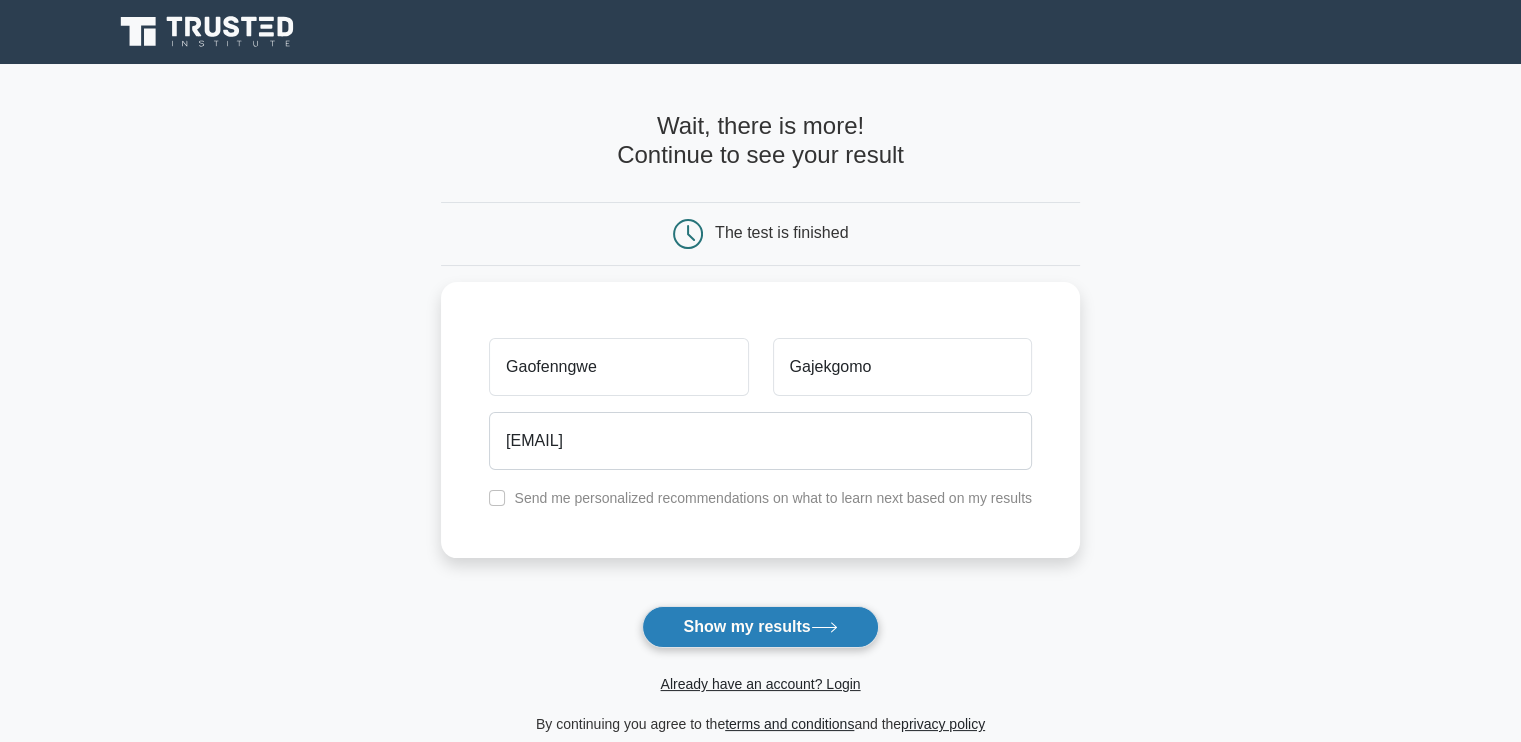 click on "Show my results" at bounding box center (760, 627) 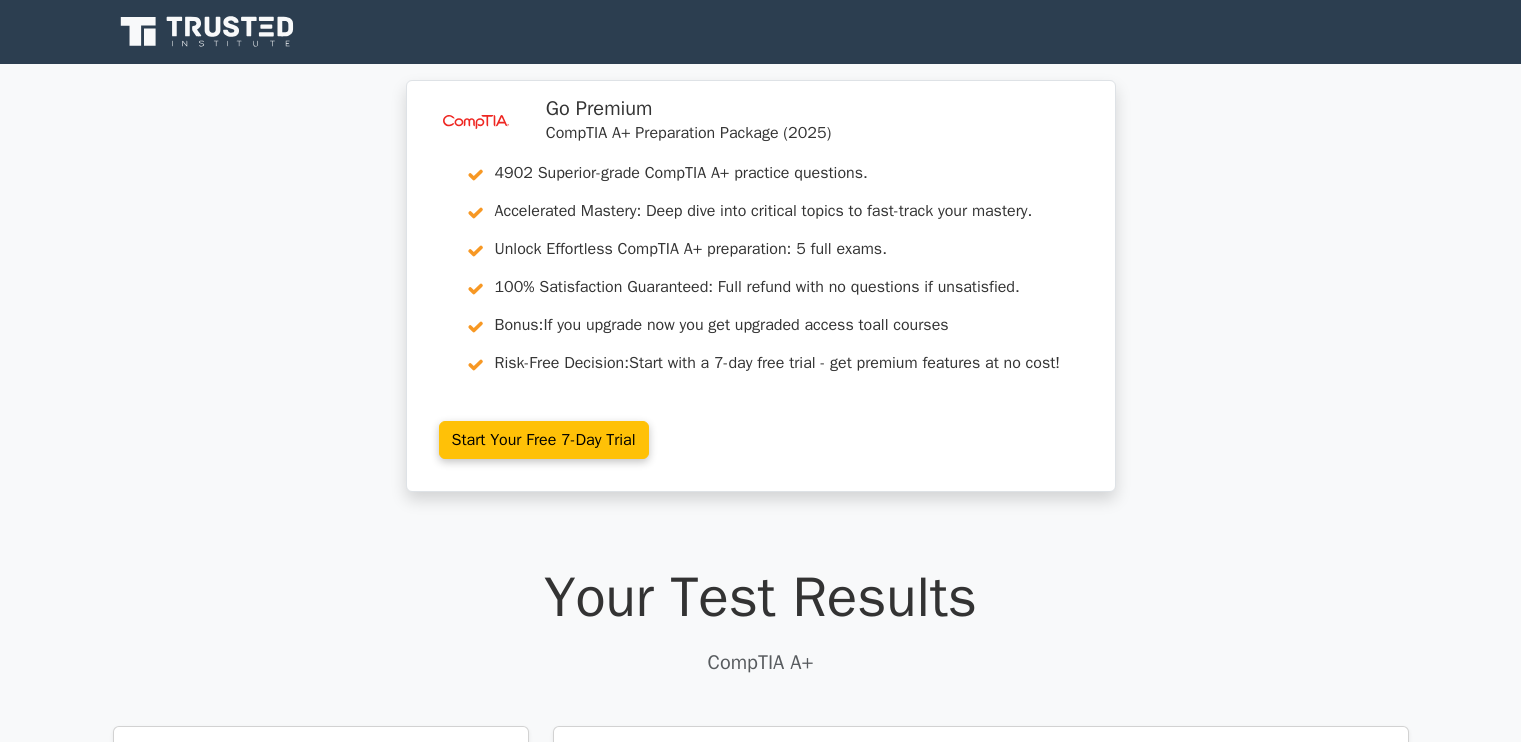 scroll, scrollTop: 0, scrollLeft: 0, axis: both 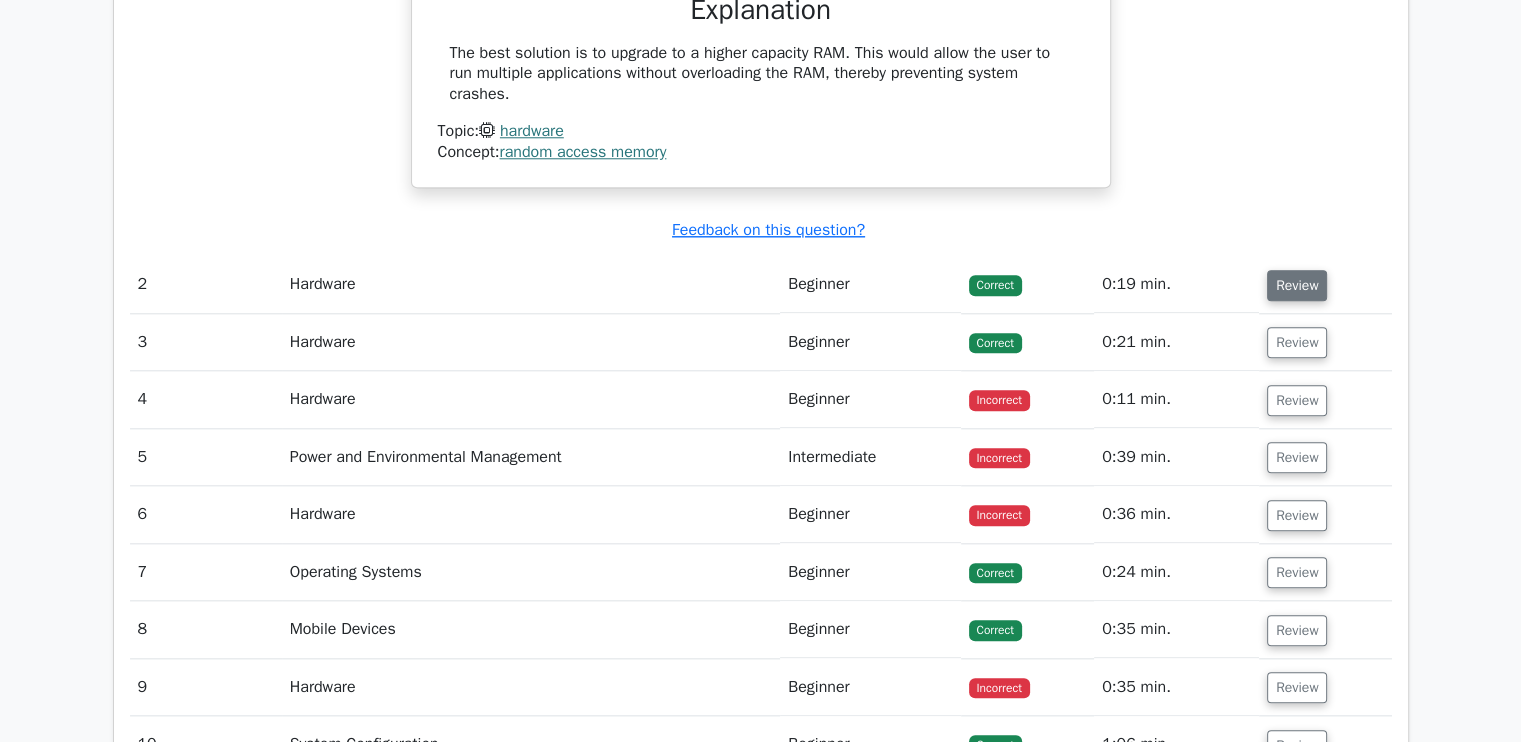 click on "Review" at bounding box center (1297, 285) 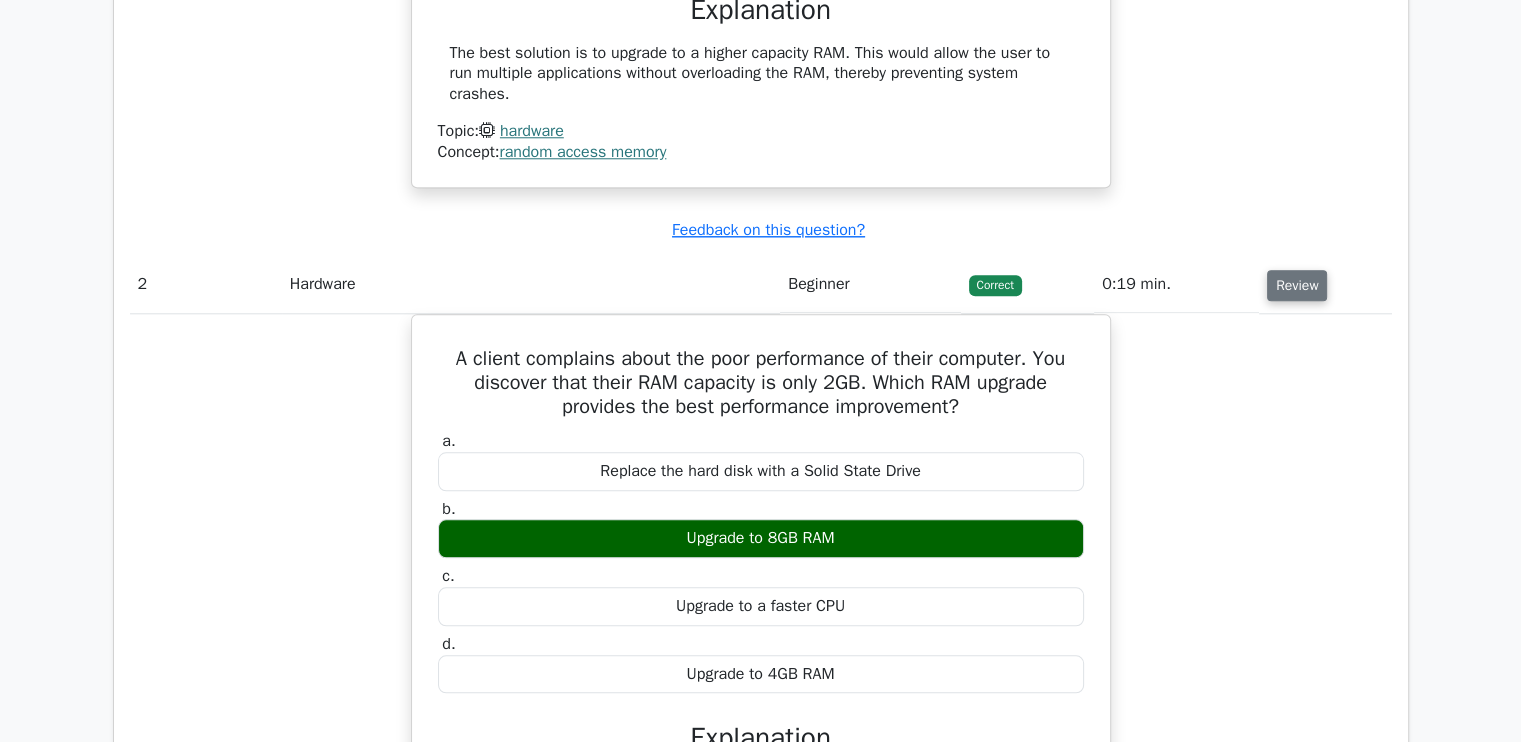 type 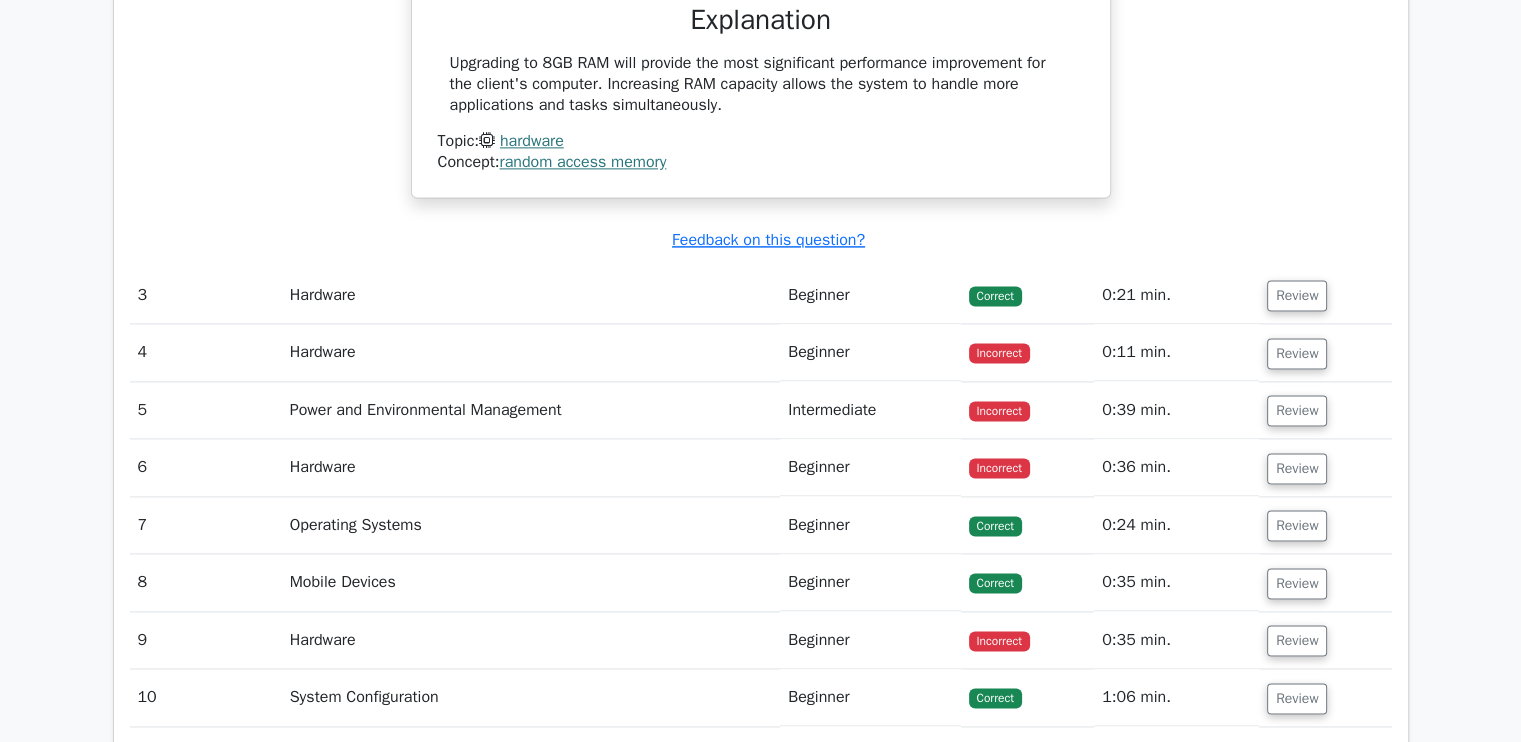 scroll, scrollTop: 2720, scrollLeft: 0, axis: vertical 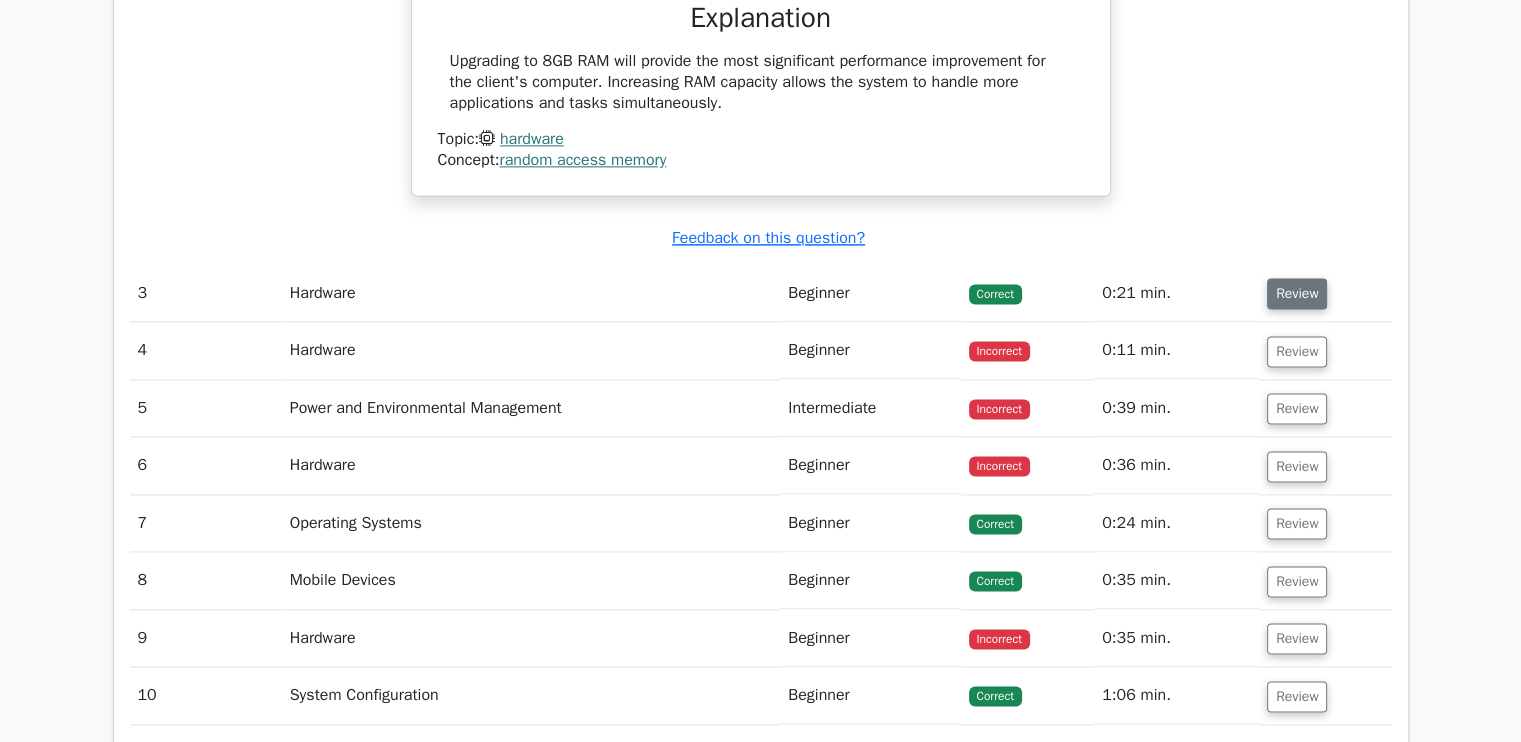 click on "Review" at bounding box center [1297, 293] 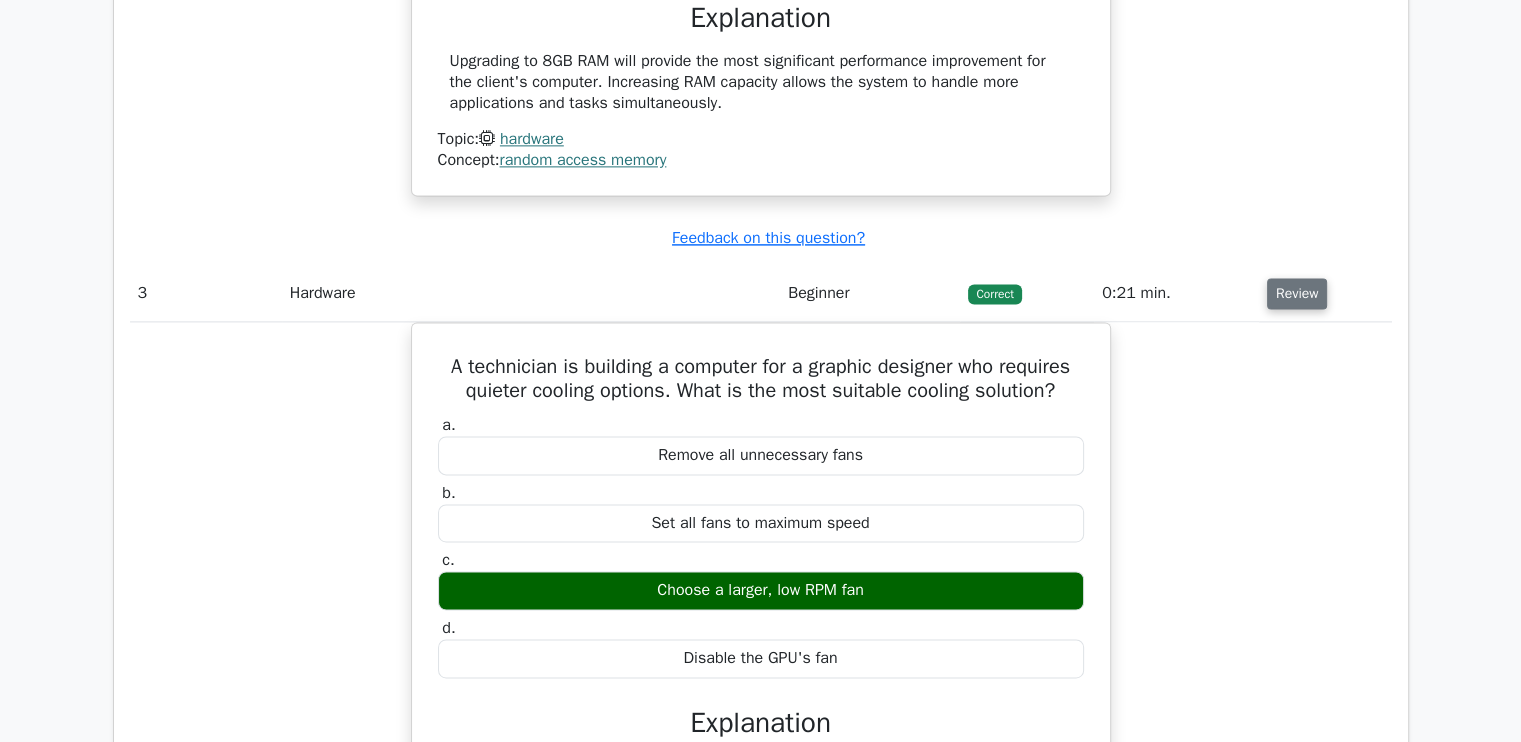 type 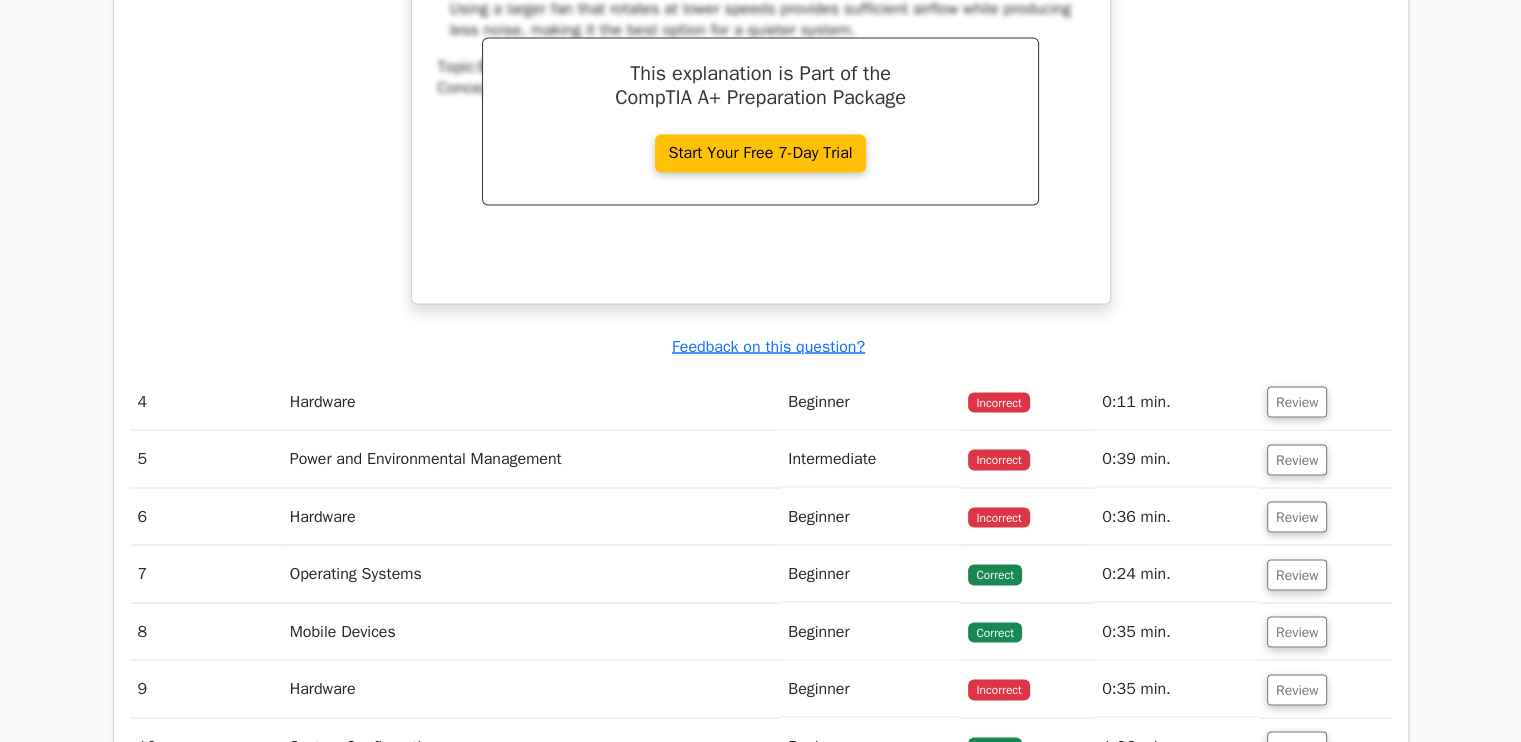 scroll, scrollTop: 3480, scrollLeft: 0, axis: vertical 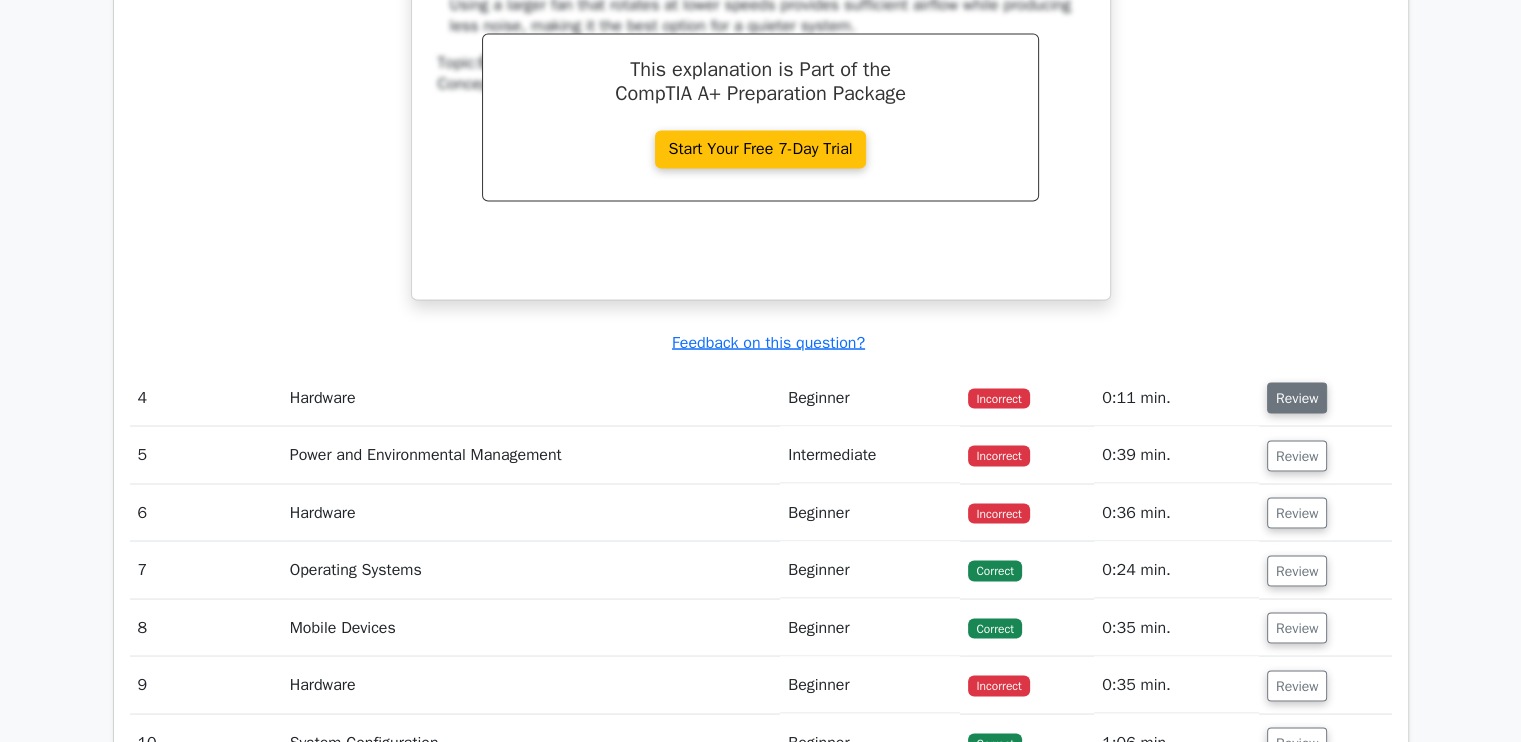 click on "Review" at bounding box center (1297, 397) 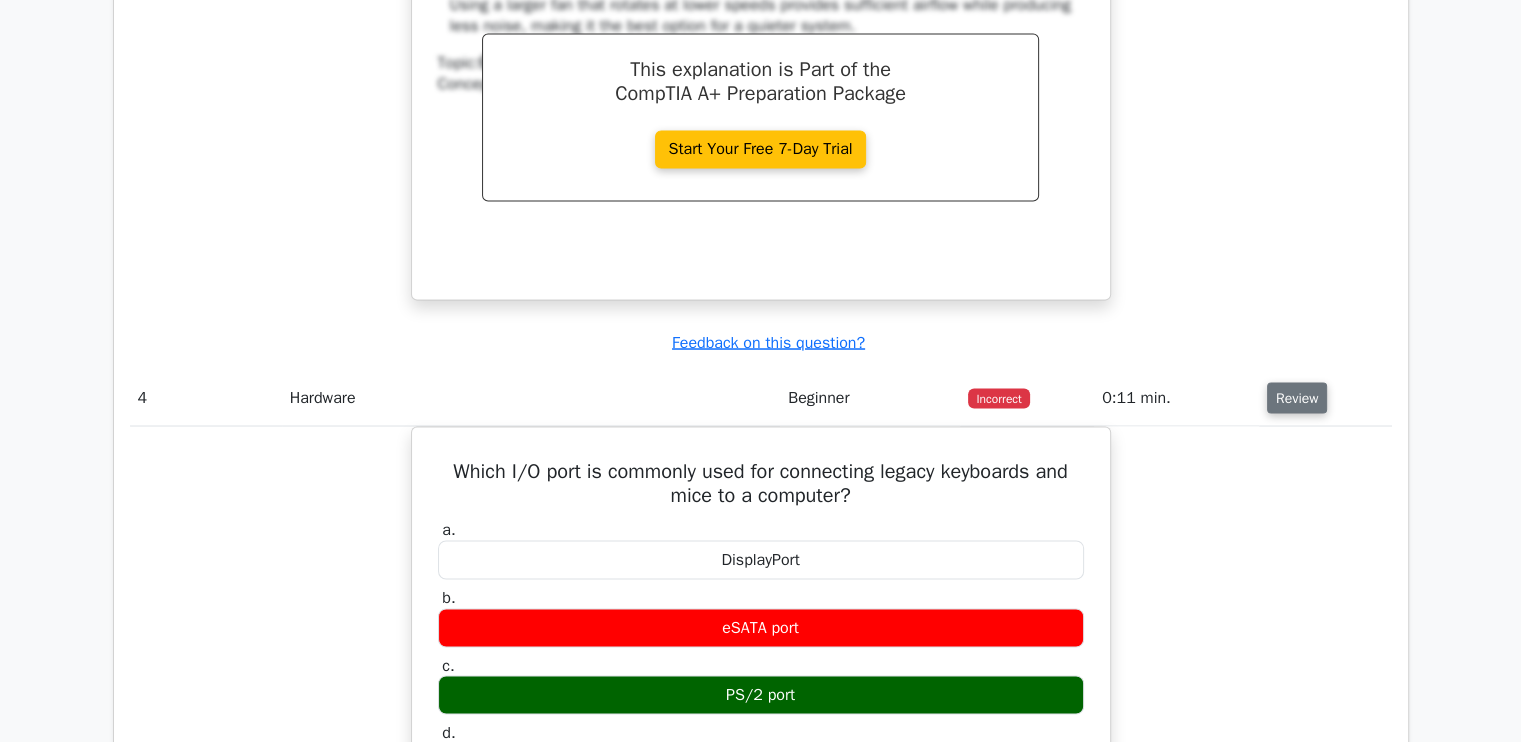 type 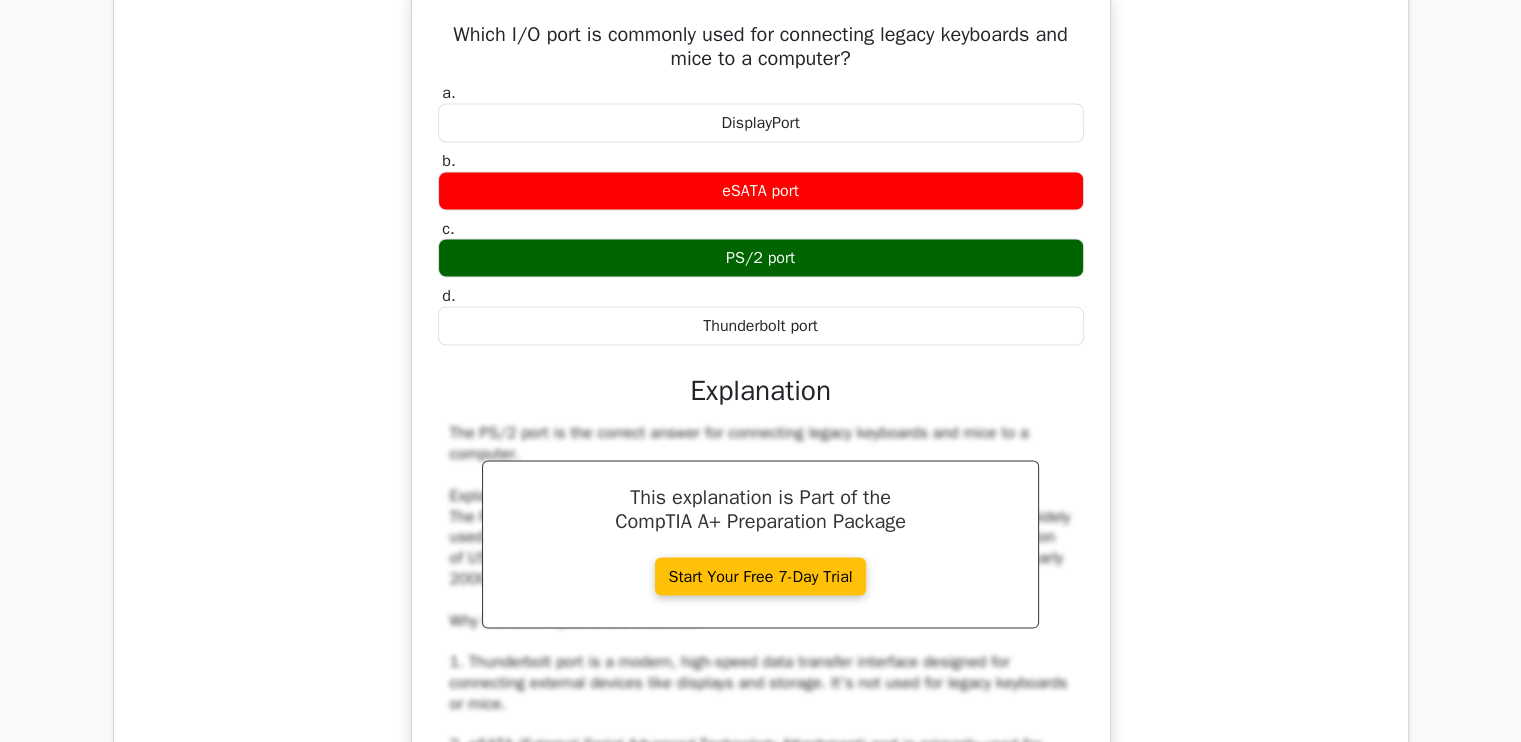scroll, scrollTop: 3920, scrollLeft: 0, axis: vertical 